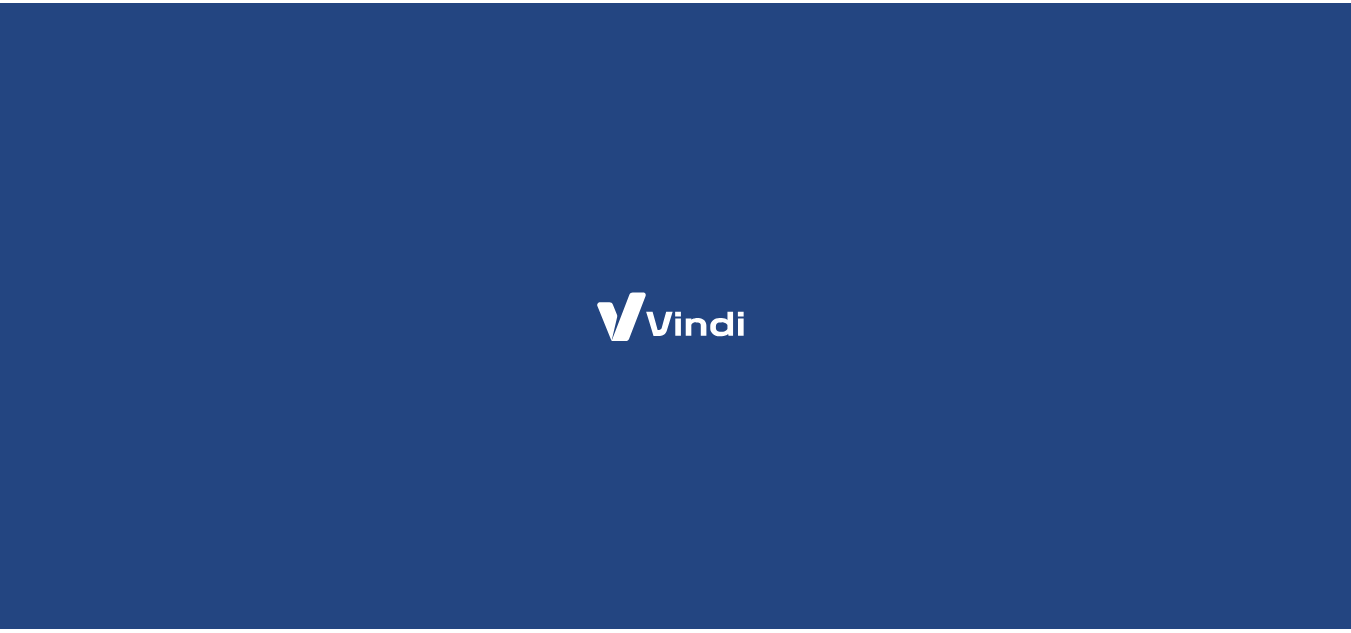 scroll, scrollTop: 0, scrollLeft: 0, axis: both 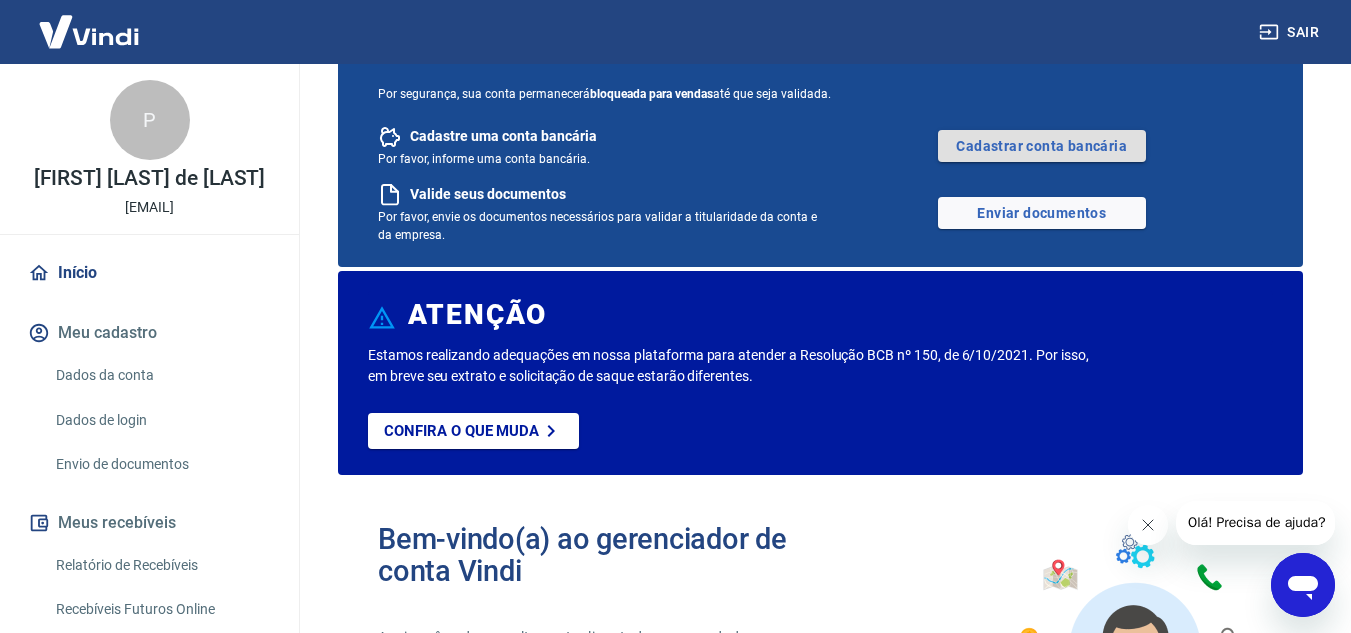 click on "Cadastrar conta bancária" at bounding box center (1042, 146) 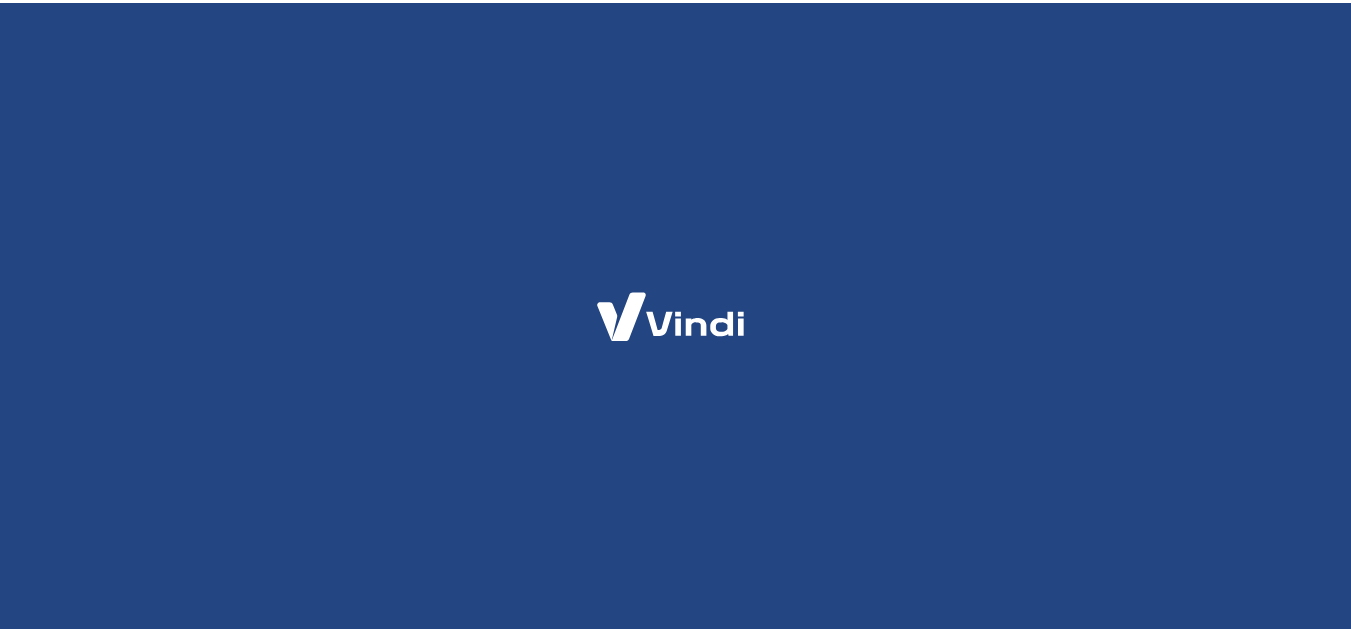 scroll, scrollTop: 0, scrollLeft: 0, axis: both 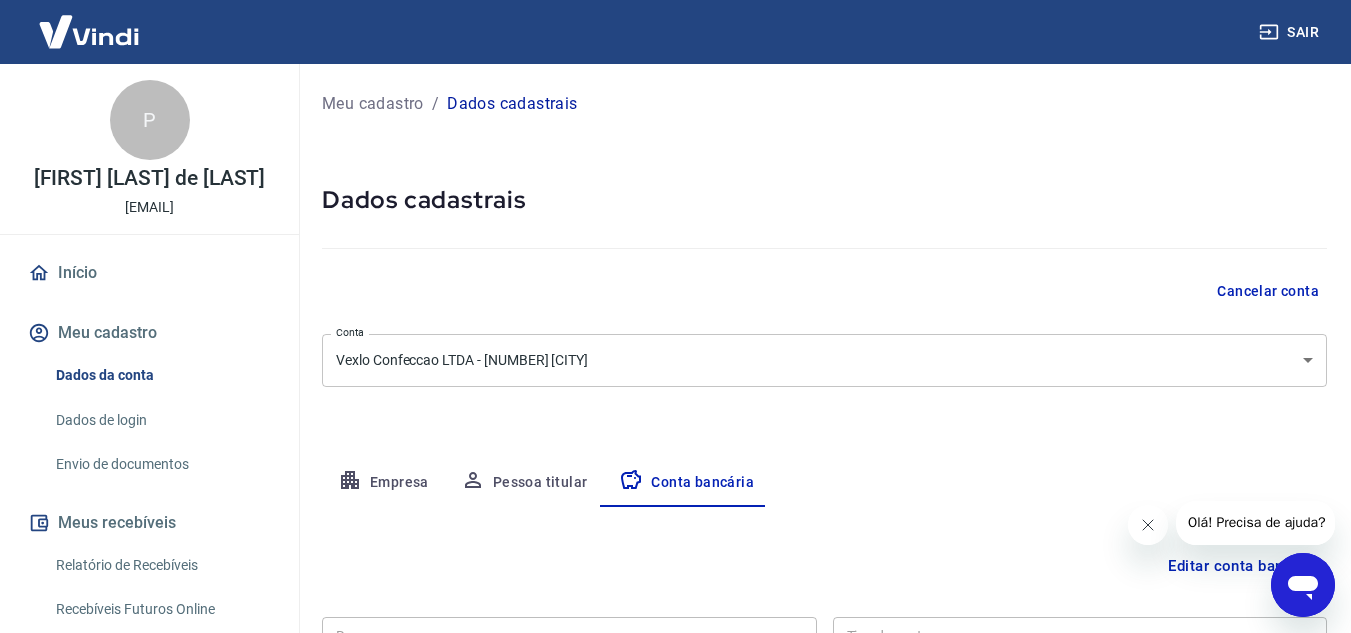 click on "Sair P Paulo Simões de Souza thigalassi@gmail.com Início Meu cadastro Dados da conta Dados de login Envio de documentos Meus recebíveis Relatório de Recebíveis Recebíveis Futuros Online Contratos com credores Disponibilização de agenda Segurança Fale conosco Meu cadastro / Dados cadastrais Dados cadastrais Cancelar conta Conta Vexlo Confeccao LTDA - 46732013000156 Pinhais [object Object] Conta Empresa Pessoa titular Conta bancária Editar conta bancária Banco Banco Tipo de conta Conta Corrente Conta Poupança Tipo de conta Agência (sem dígito) Agência (sem dígito) Conta (sem dígito) Conta (sem dígito) Dígito da conta Dígito da conta Se o dígito for x, use 0 (zero) Atenção Ao cadastrar uma nova conta bancária, faremos um crédito de valor simbólico na conta bancária informada. Este crédito é apenas para verificação de segurança e será feito automaticamente após a alteração da conta. Salvar Cancelar 2025  ©   Vindi Pagamentos" at bounding box center (675, 316) 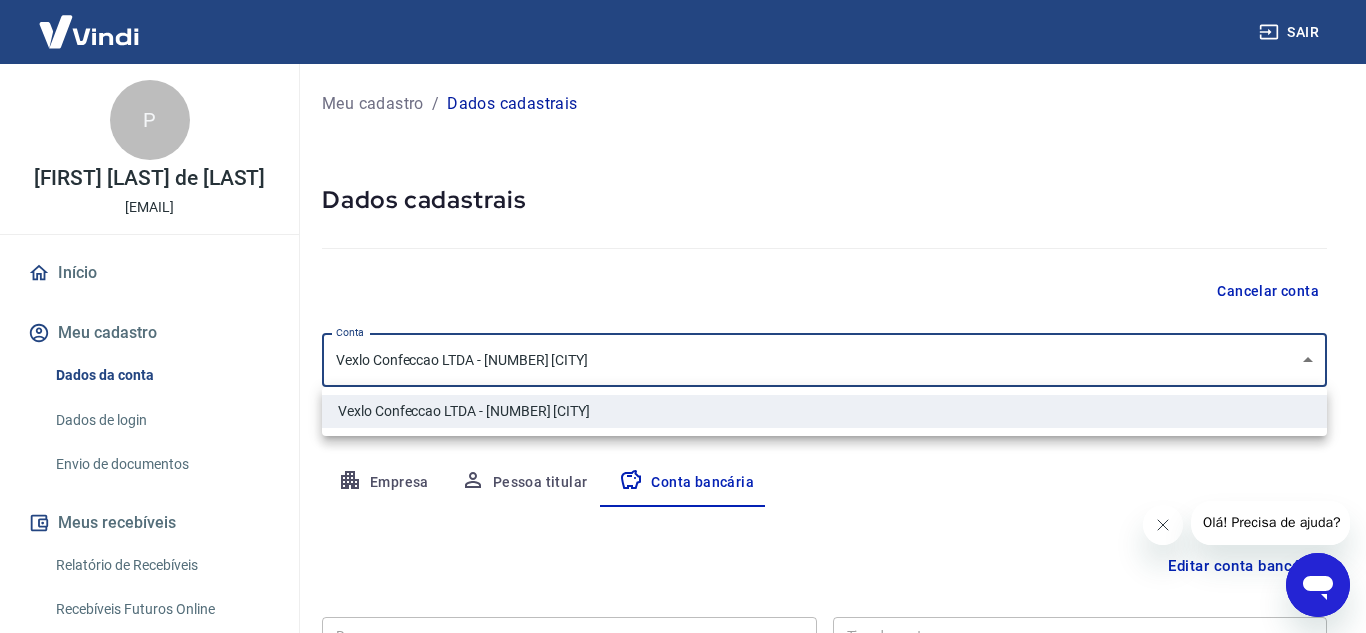 click on "Vexlo Confeccao LTDA - 46732013000156 Pinhais" at bounding box center [824, 411] 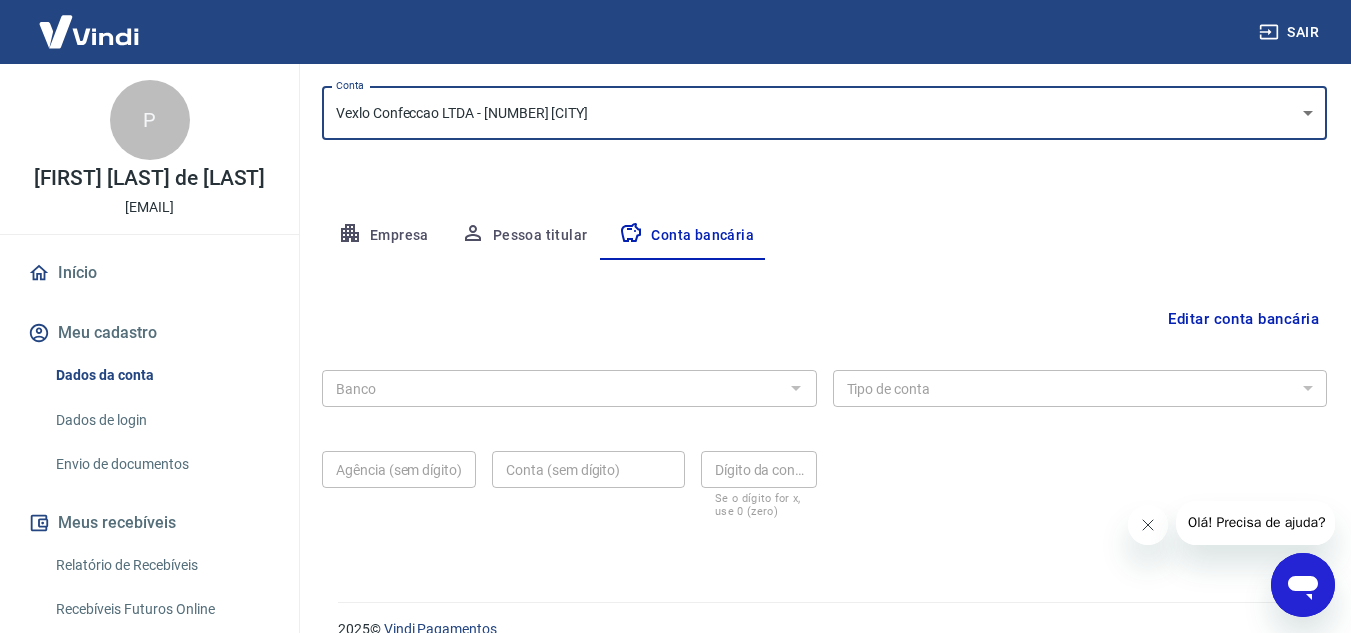 scroll, scrollTop: 278, scrollLeft: 0, axis: vertical 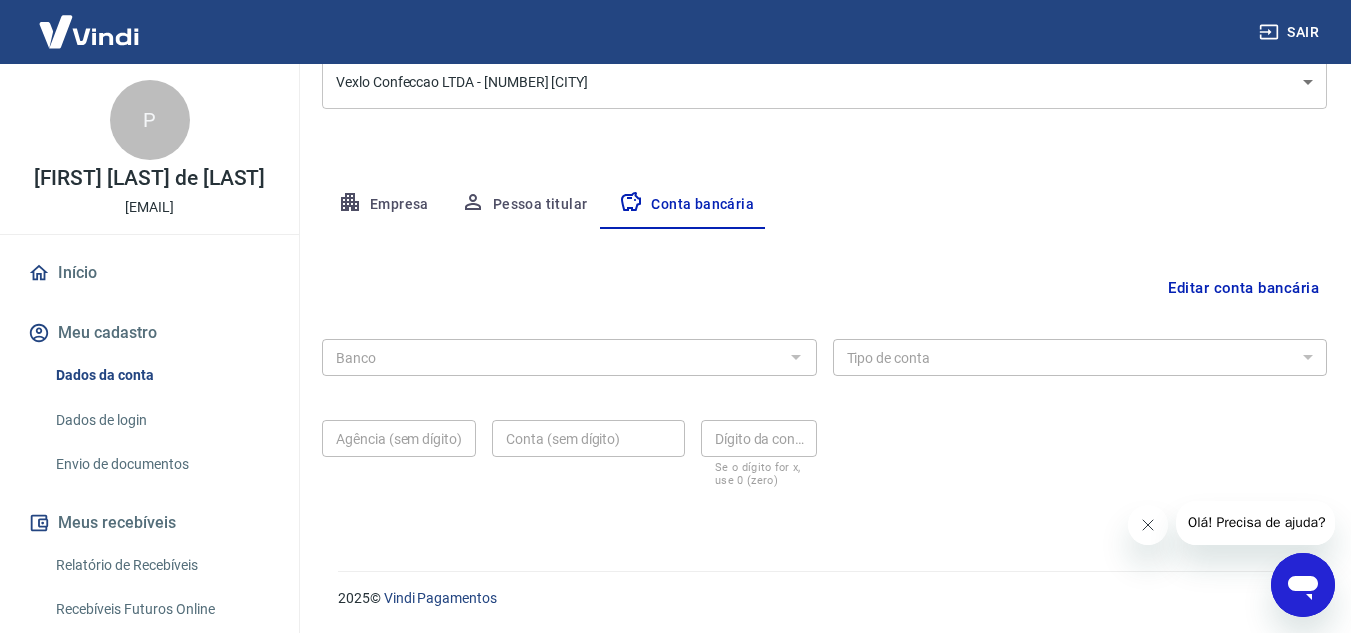 click on "Banco" at bounding box center (569, 357) 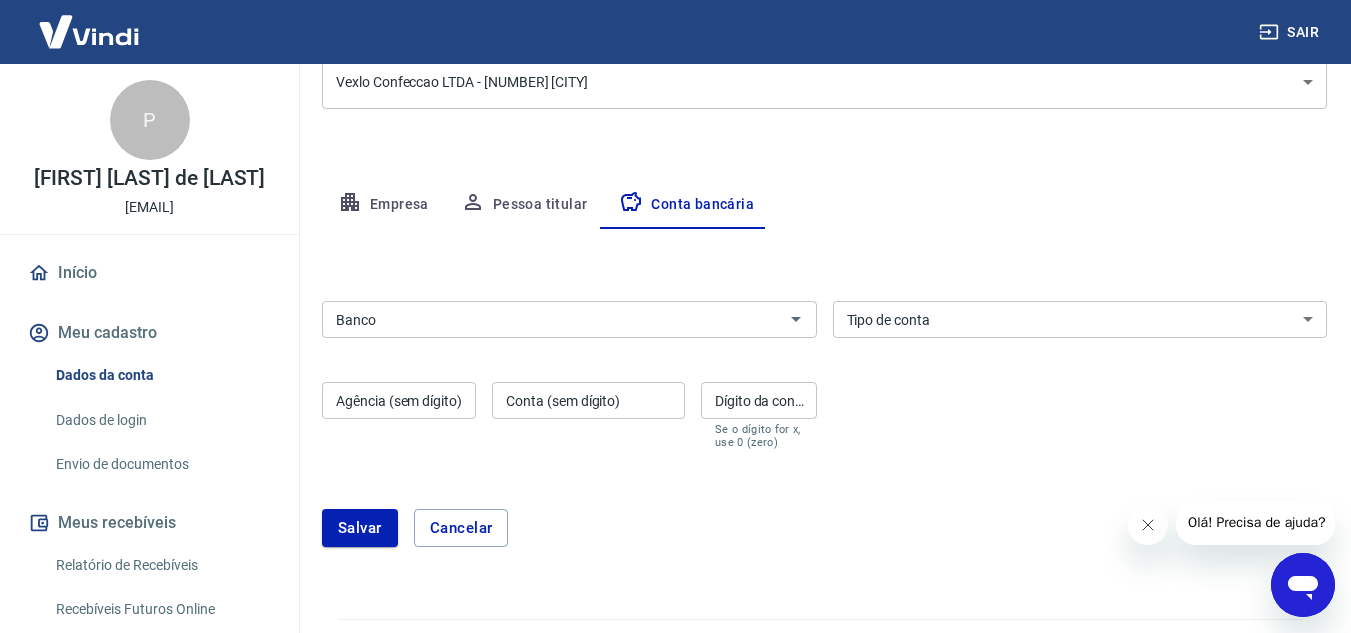 click on "Banco" at bounding box center (569, 319) 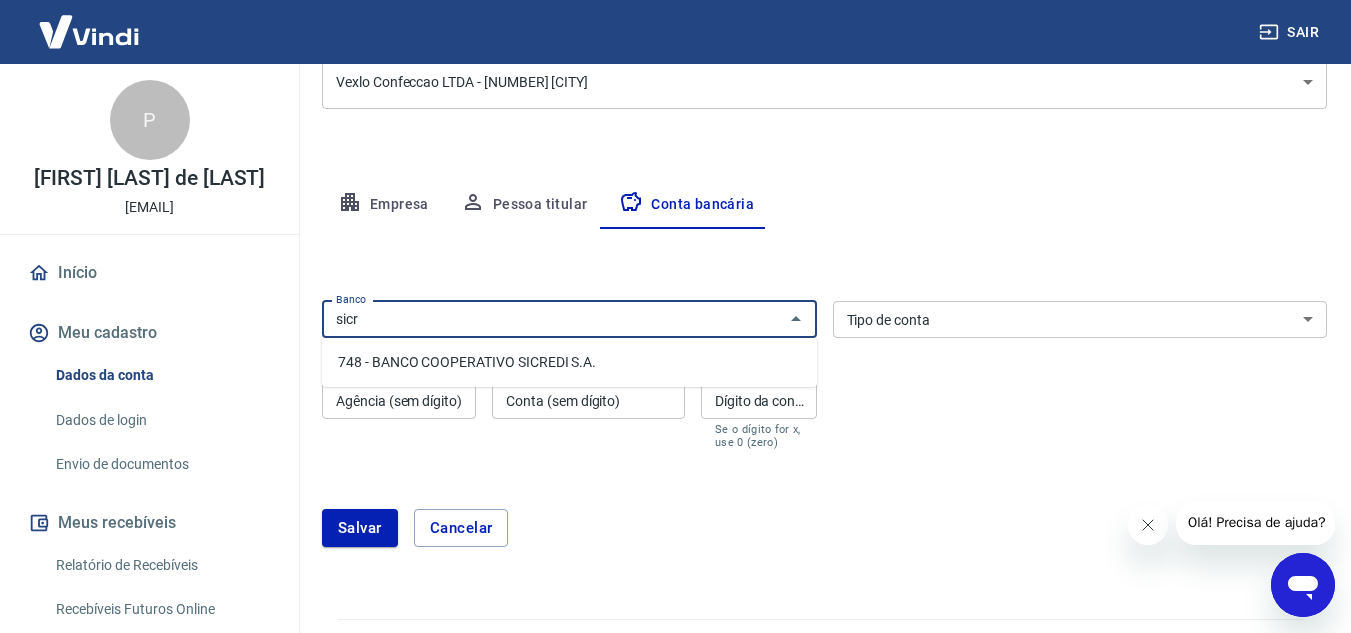 click on "748 - BANCO COOPERATIVO SICREDI S.A." at bounding box center (569, 362) 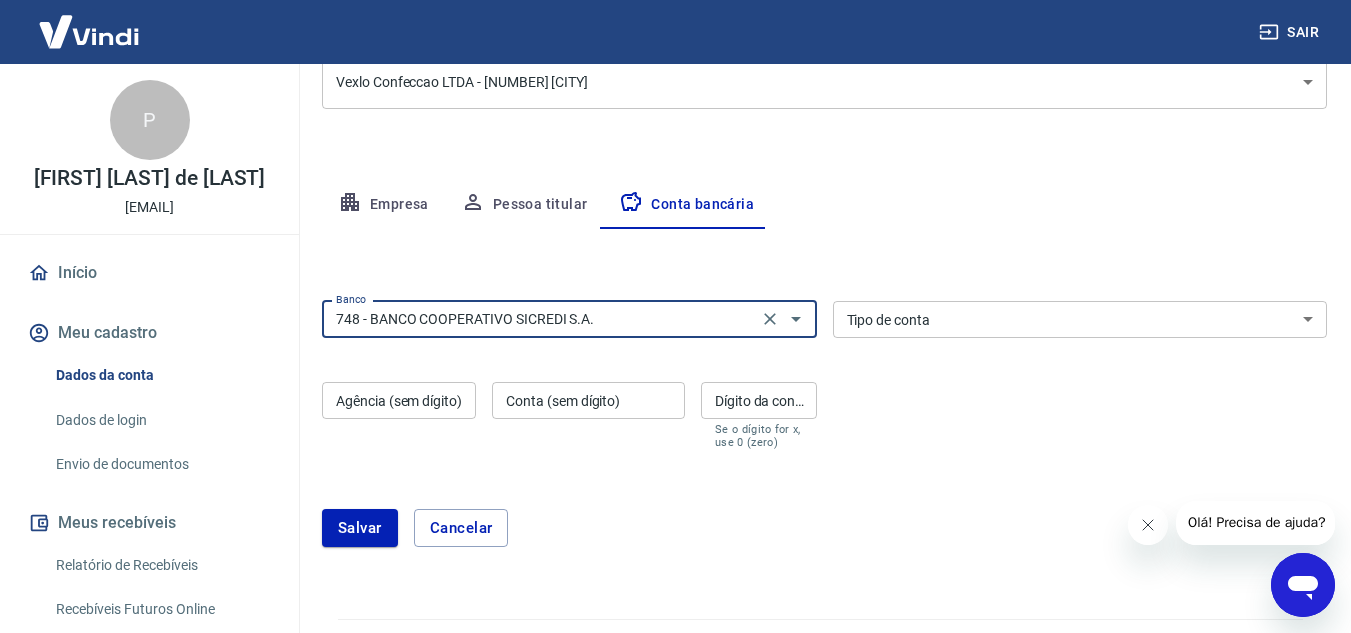 type on "748 - BANCO COOPERATIVO SICREDI S.A." 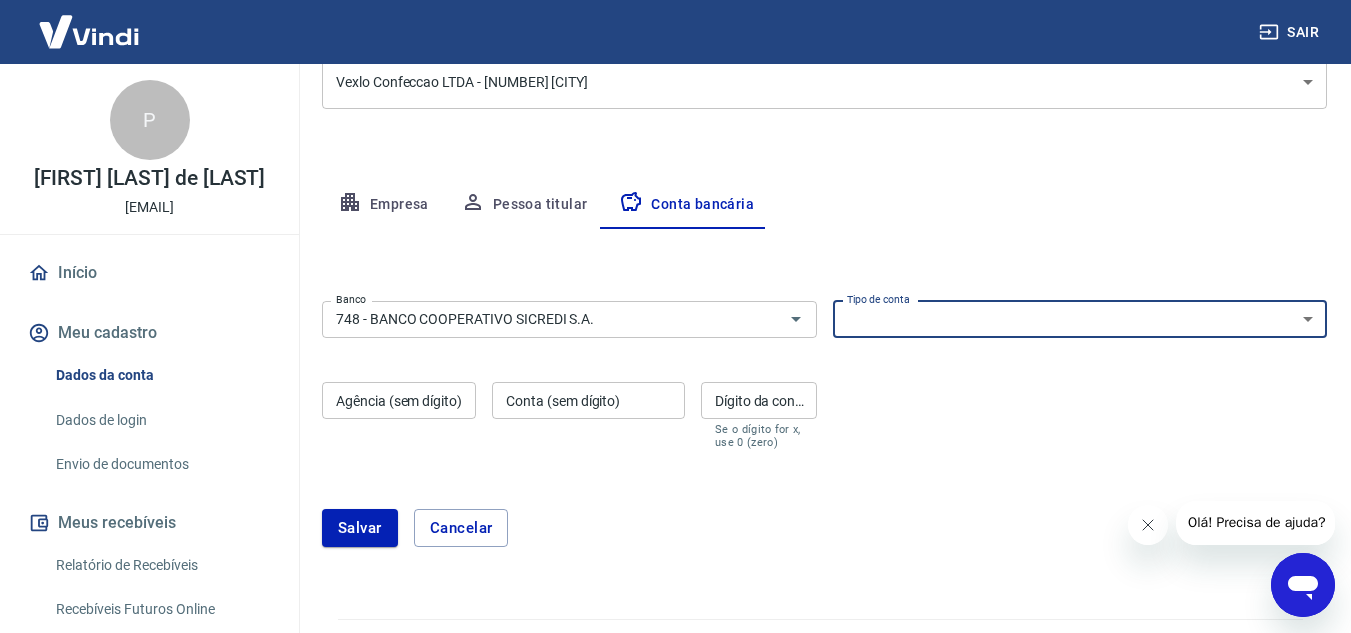 click on "Conta Corrente Conta Poupança" at bounding box center (1080, 319) 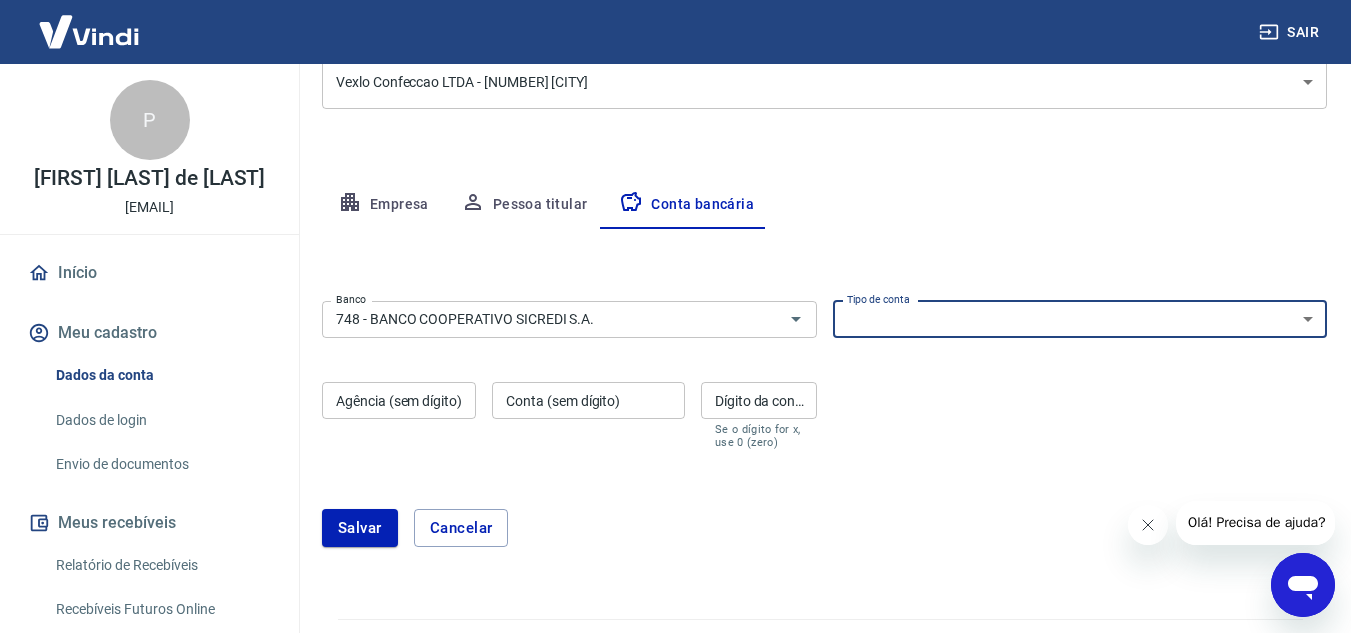 select on "1" 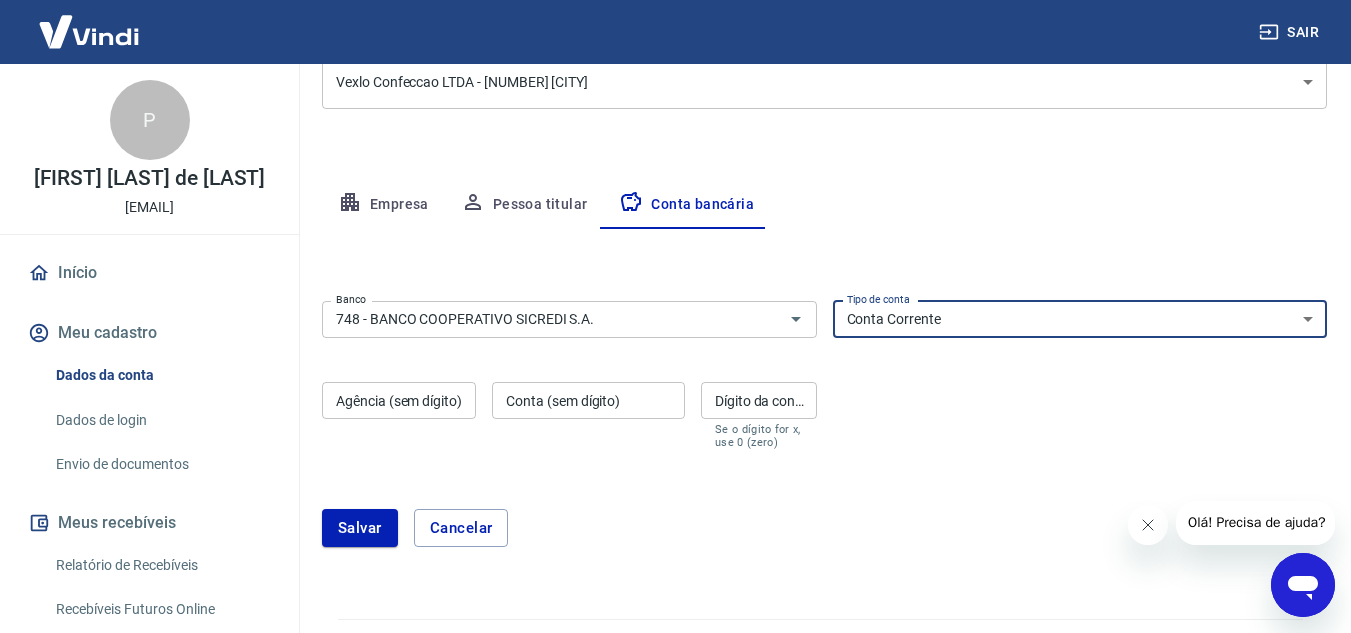 click on "Conta Corrente Conta Poupança" at bounding box center [1080, 319] 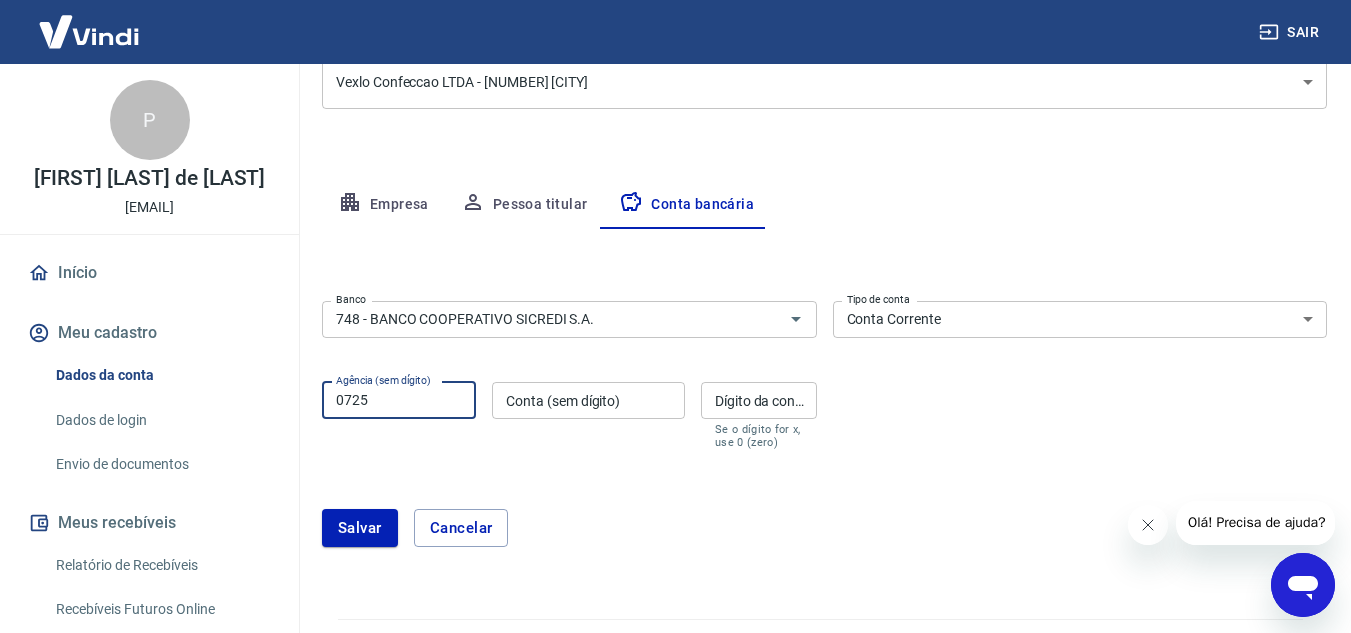 type on "0725" 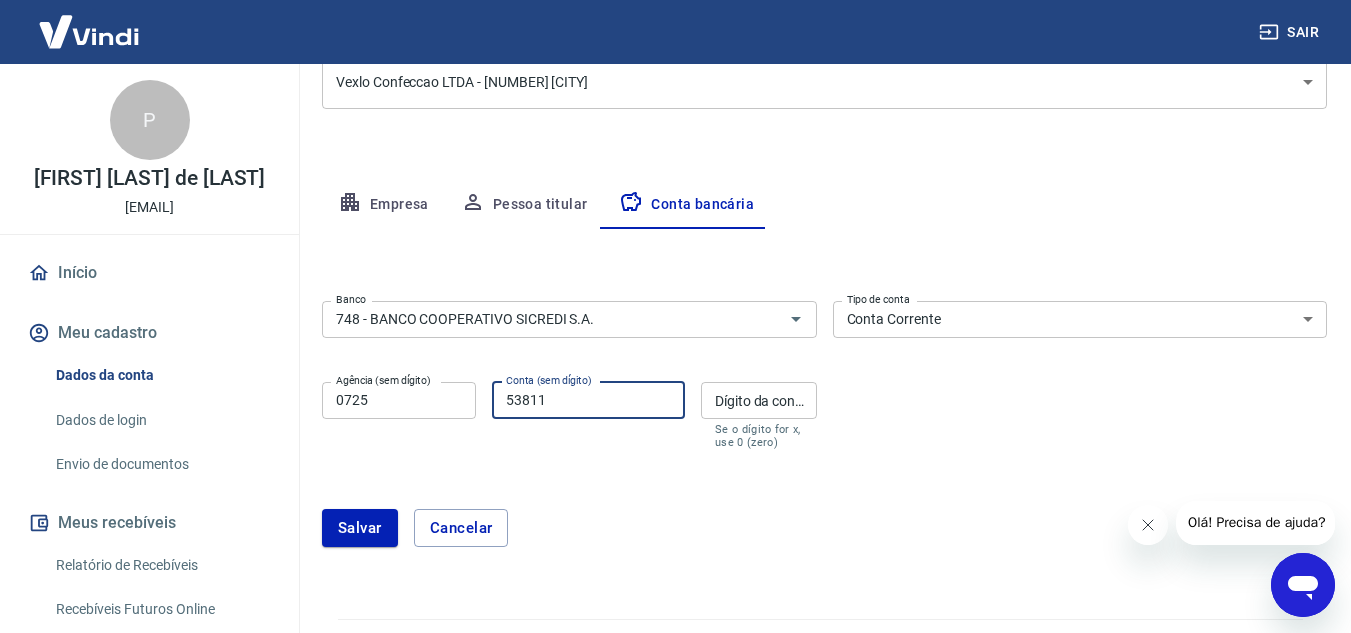 type on "53811" 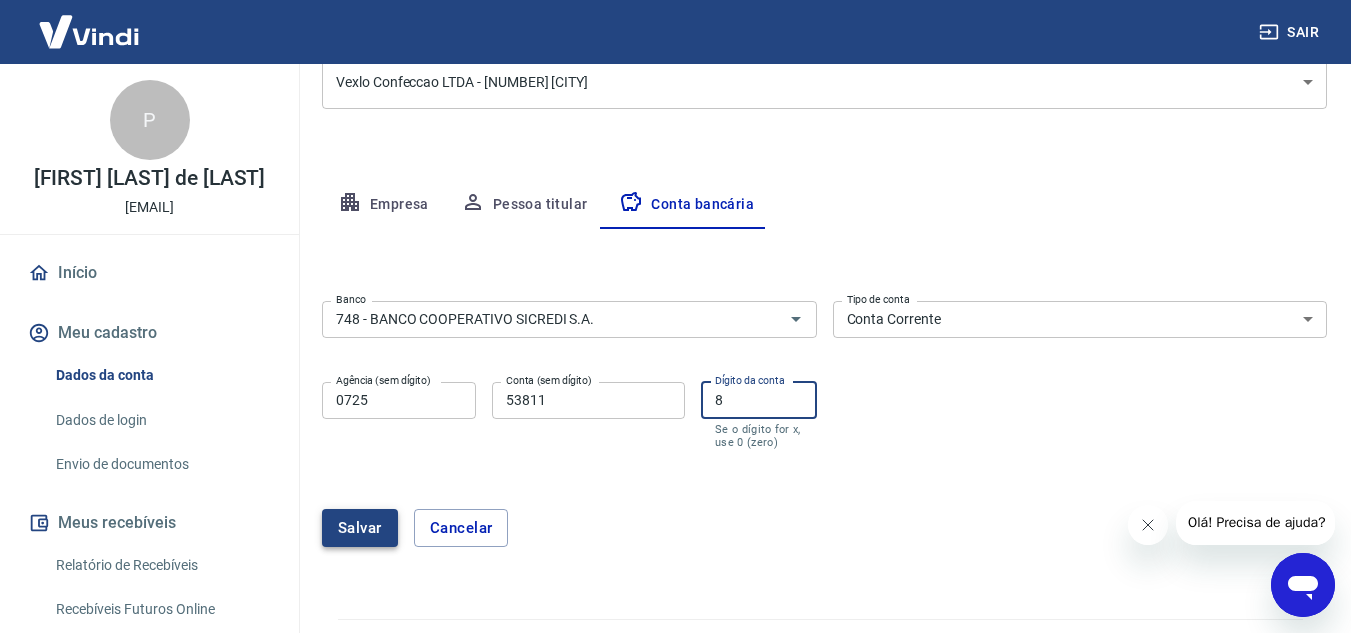 type on "8" 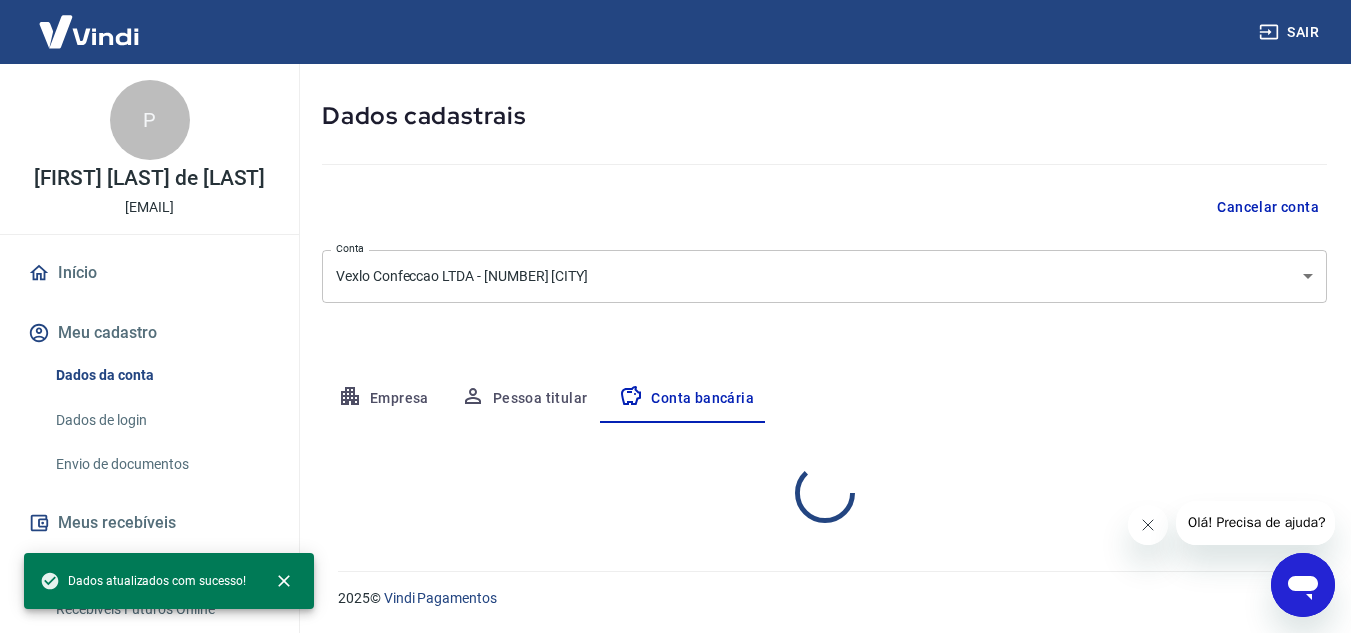 scroll, scrollTop: 278, scrollLeft: 0, axis: vertical 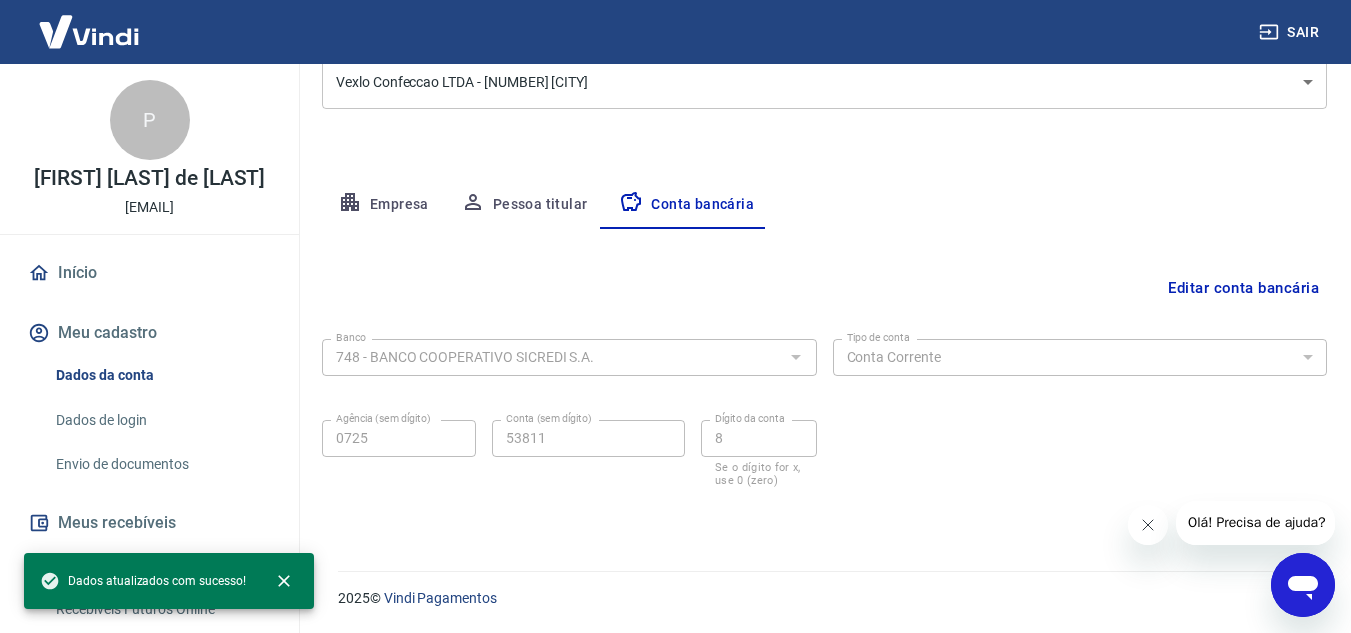 click on "Empresa Pessoa titular Conta bancária" at bounding box center (824, 205) 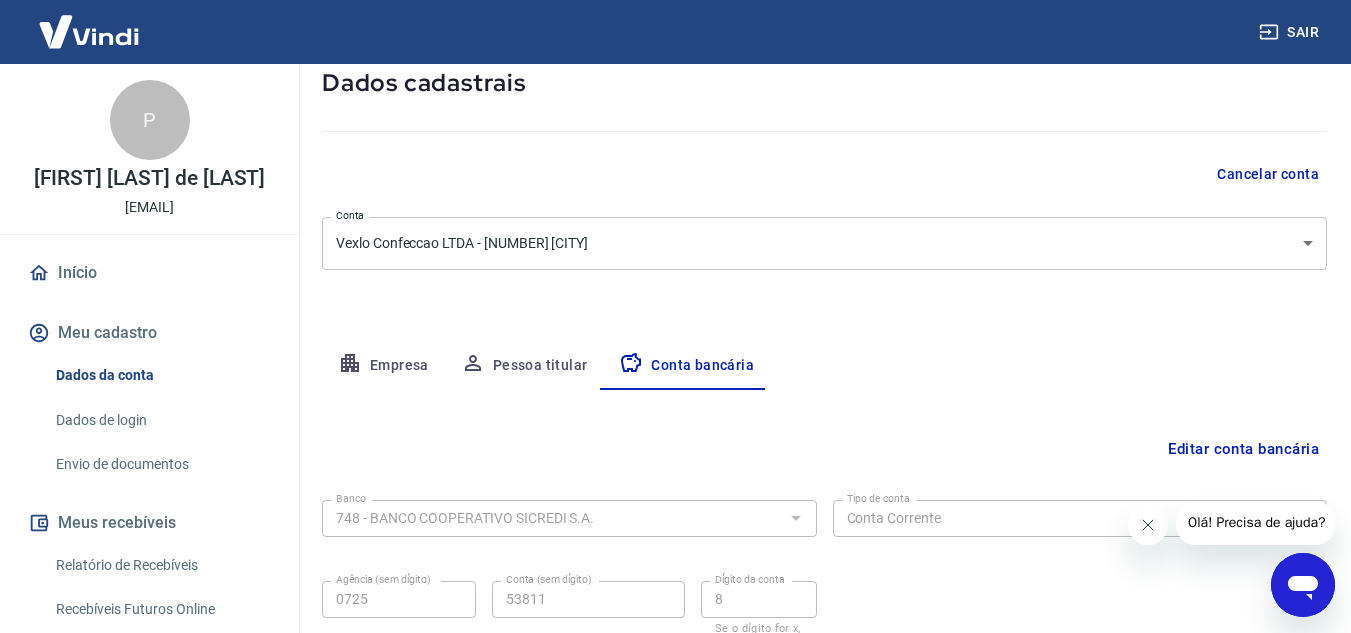 scroll, scrollTop: 278, scrollLeft: 0, axis: vertical 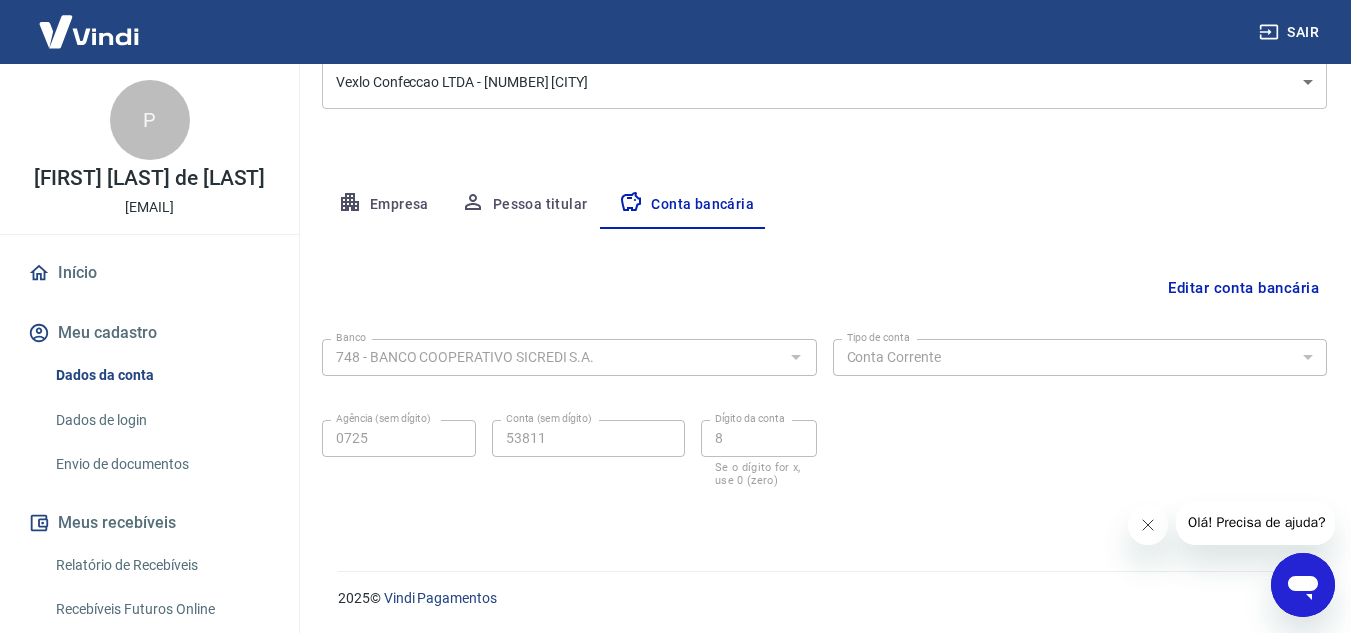 click on "Meu cadastro" at bounding box center (149, 333) 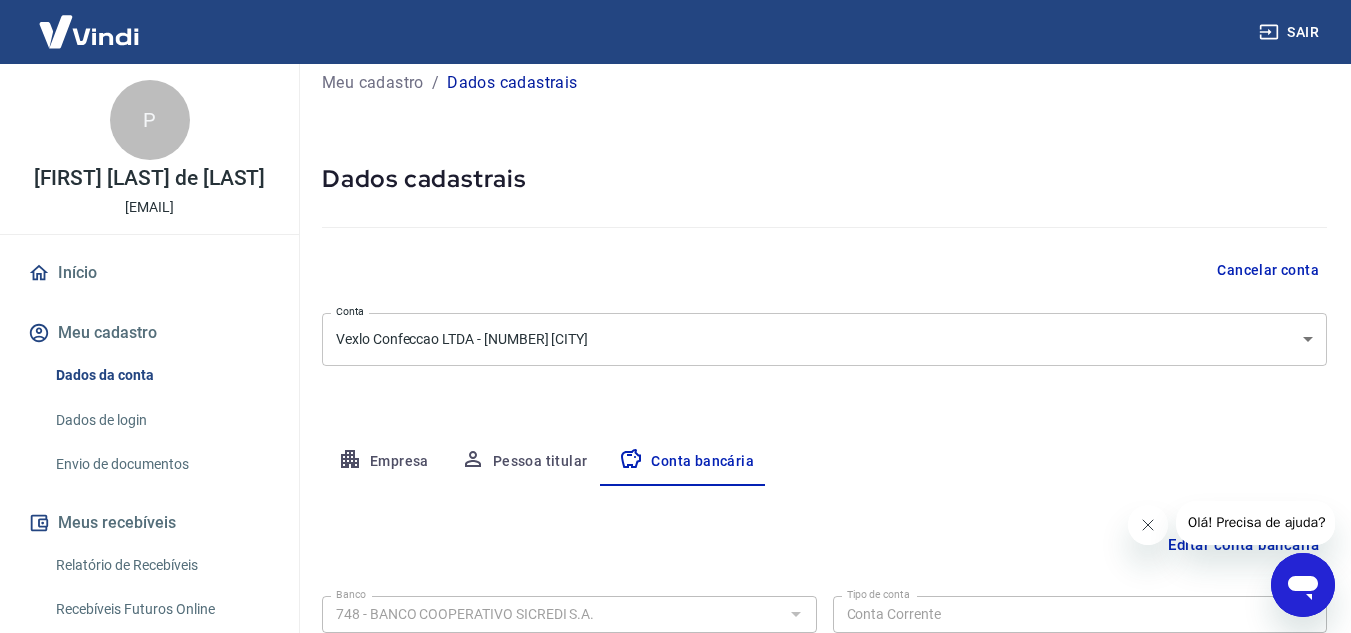 scroll, scrollTop: 0, scrollLeft: 0, axis: both 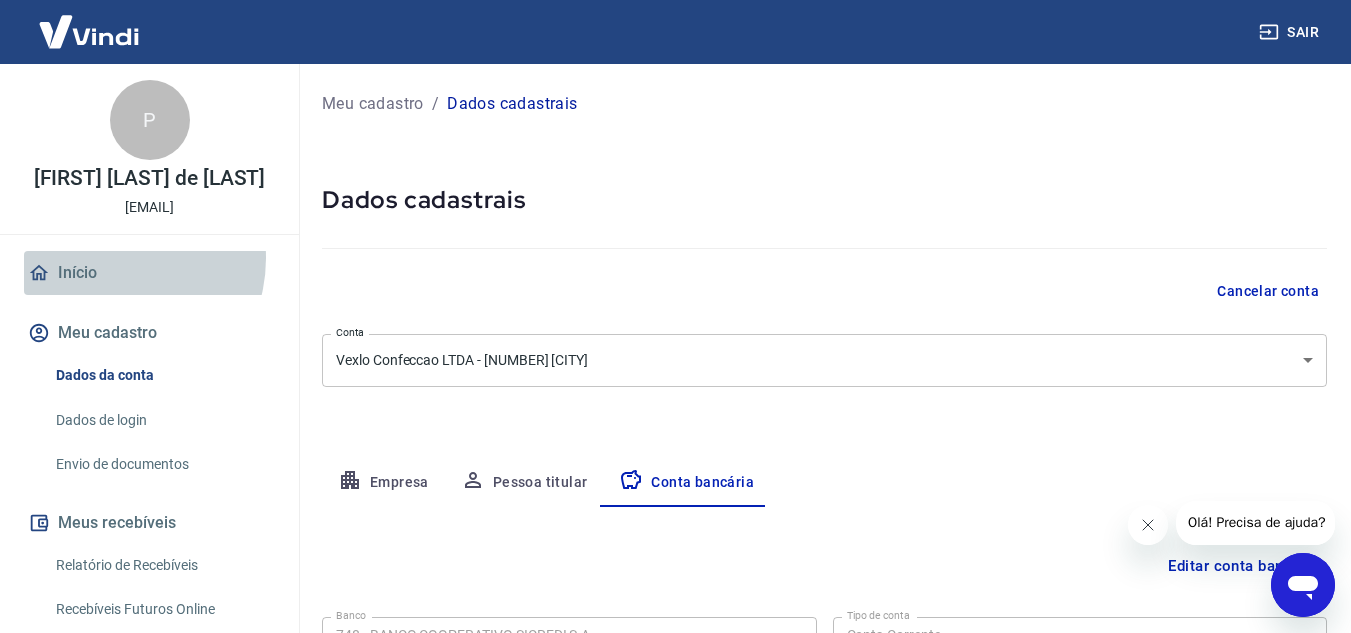 click on "Início" at bounding box center [149, 273] 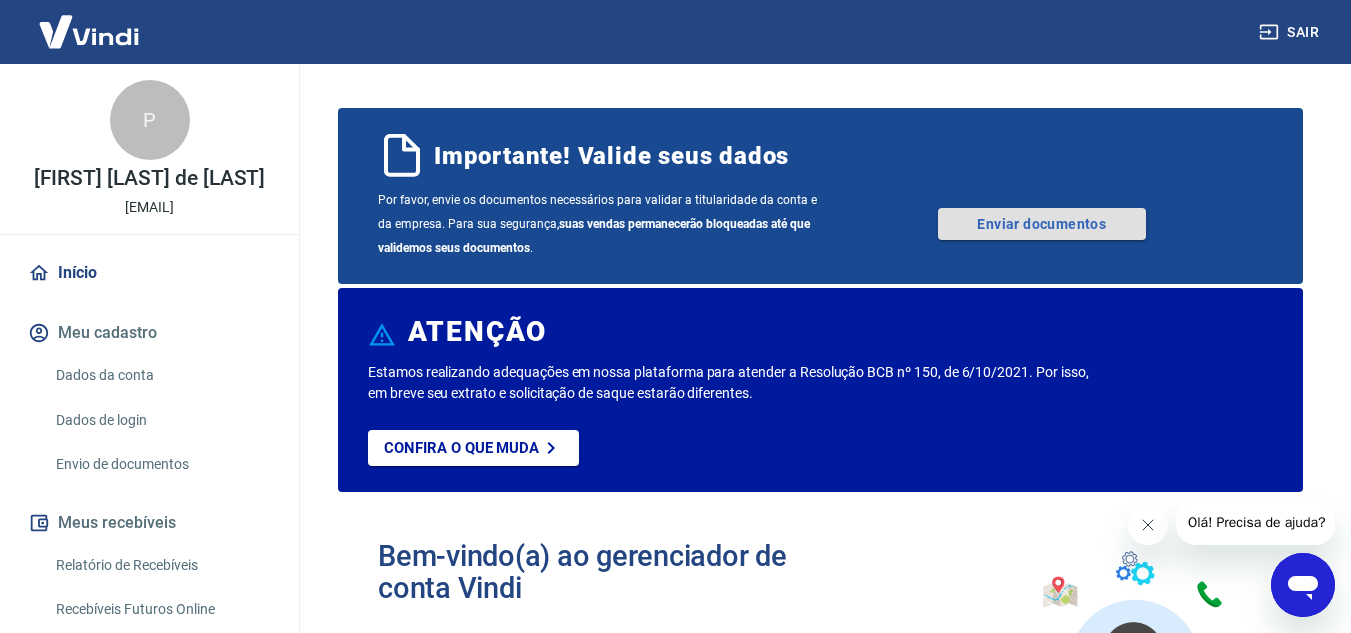 click on "Enviar documentos" at bounding box center (1042, 224) 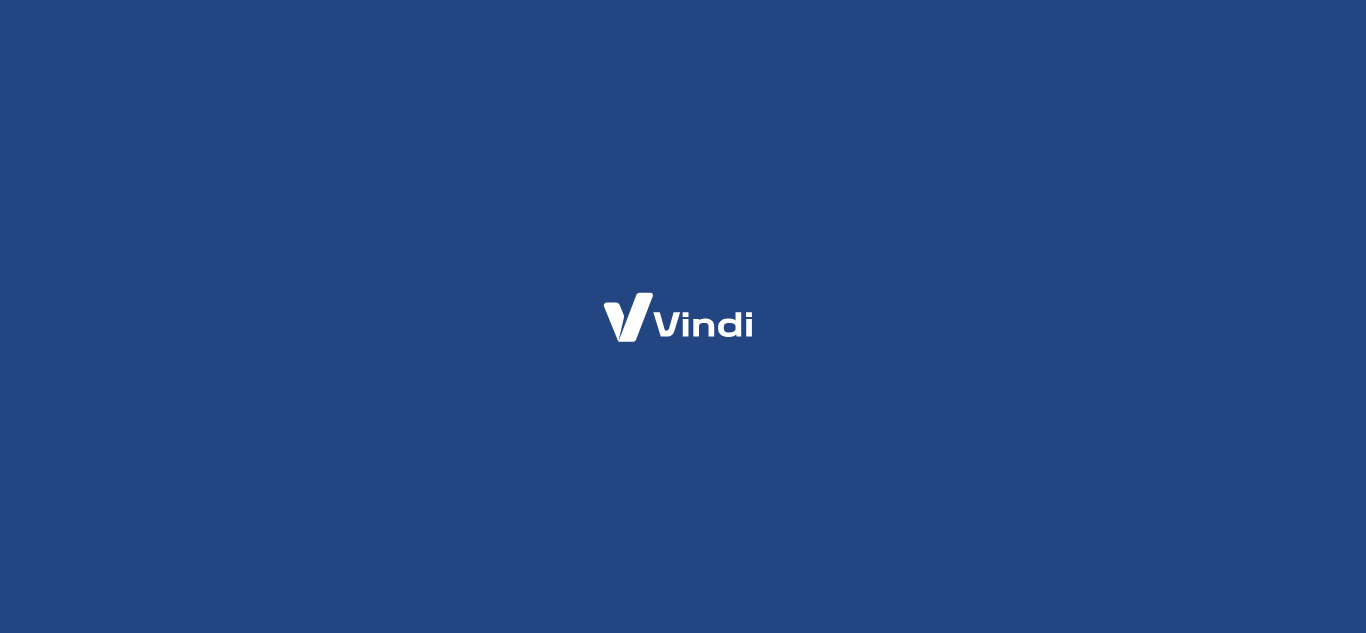 scroll, scrollTop: 0, scrollLeft: 0, axis: both 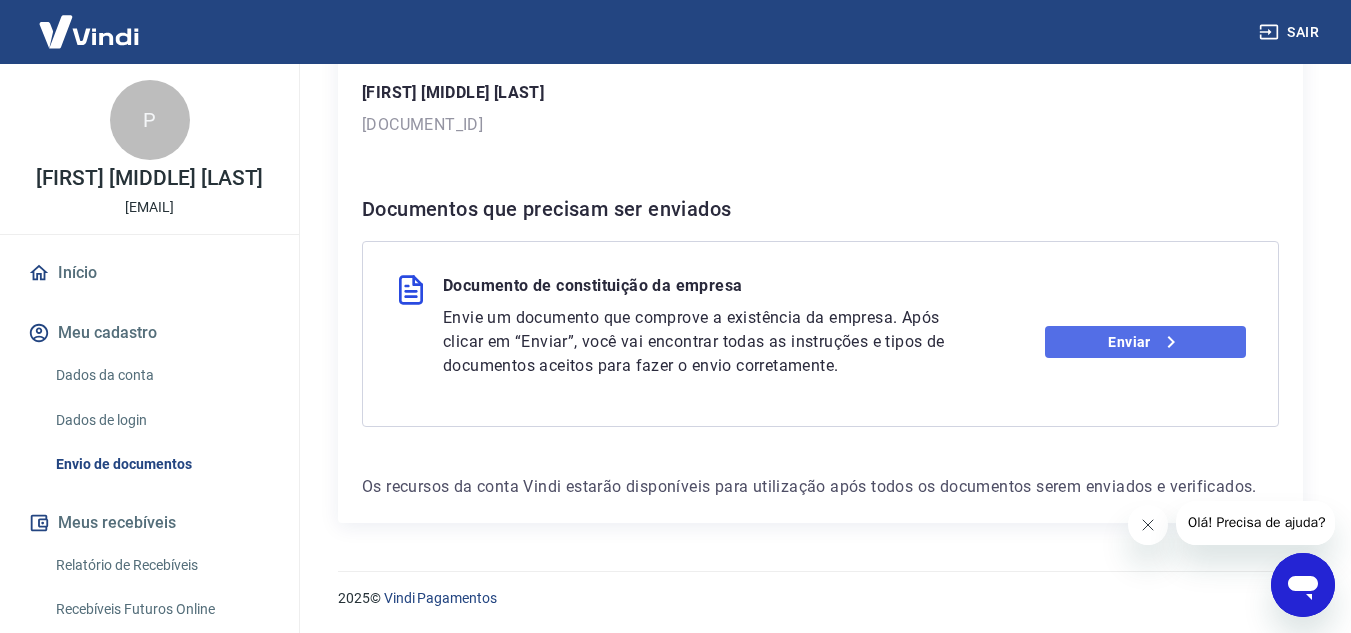 click on "Enviar" at bounding box center [1145, 342] 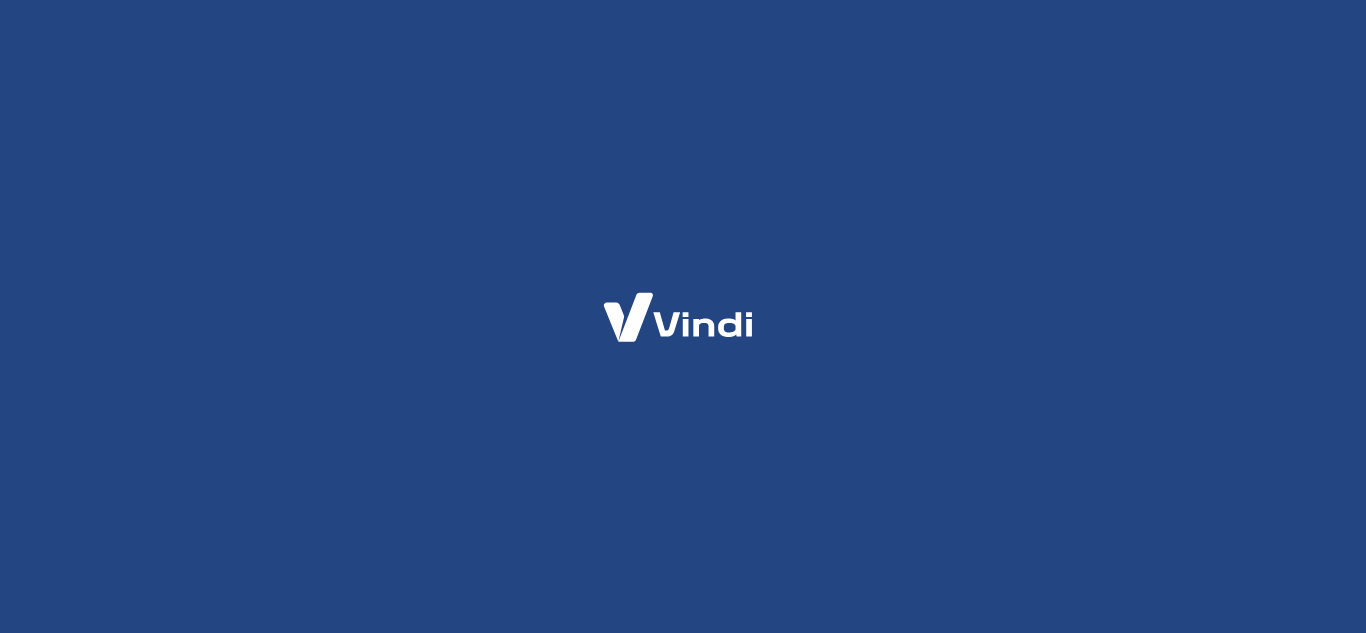 scroll, scrollTop: 0, scrollLeft: 0, axis: both 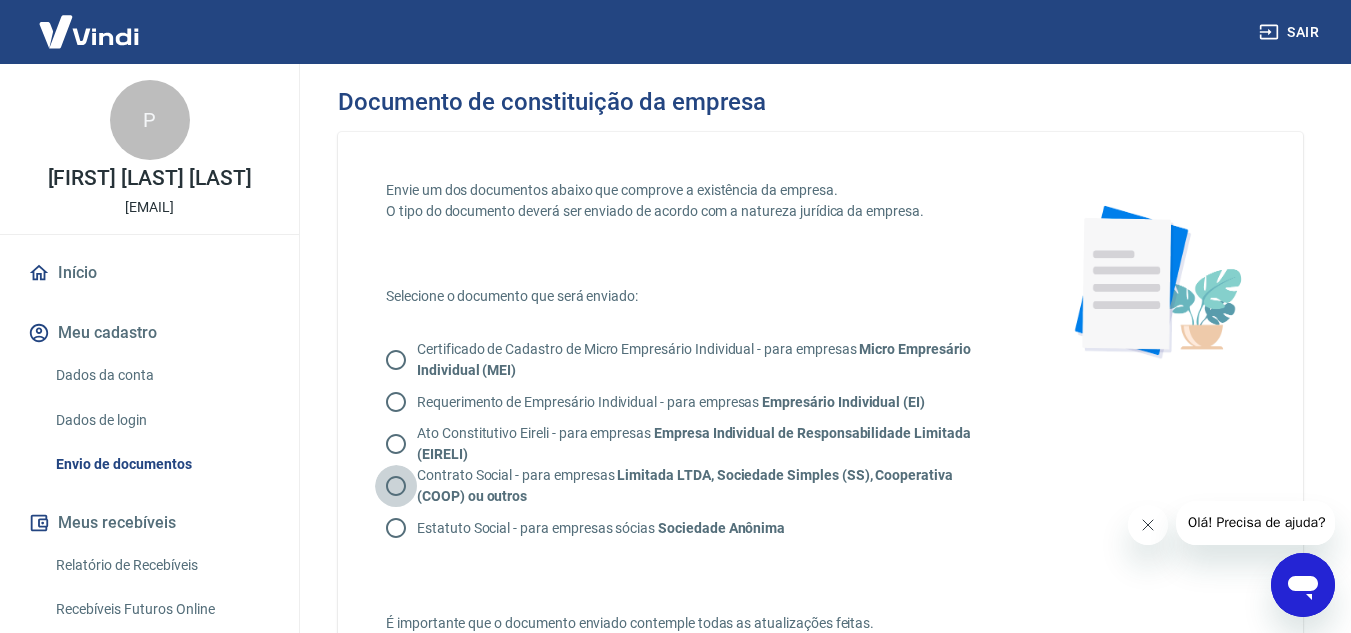 click on "Contrato Social - para empresas   Limitada LTDA, Sociedade Simples (SS), Cooperativa (COOP) ou outros" at bounding box center (396, 486) 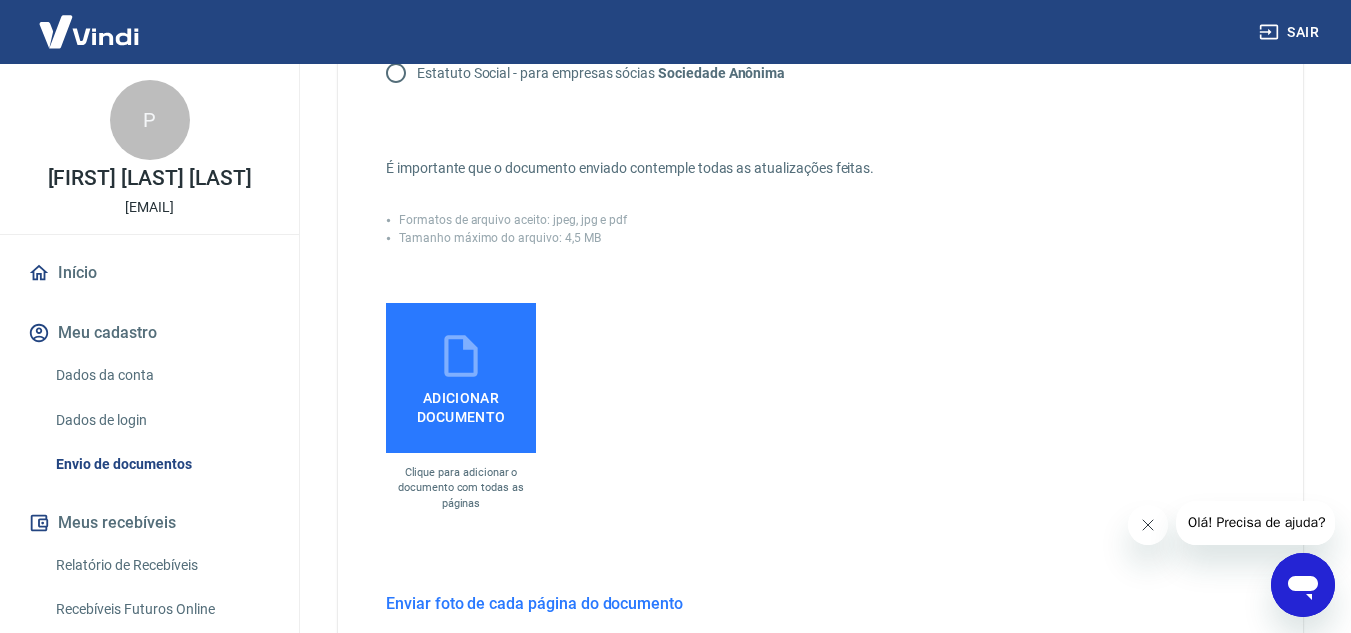 scroll, scrollTop: 456, scrollLeft: 0, axis: vertical 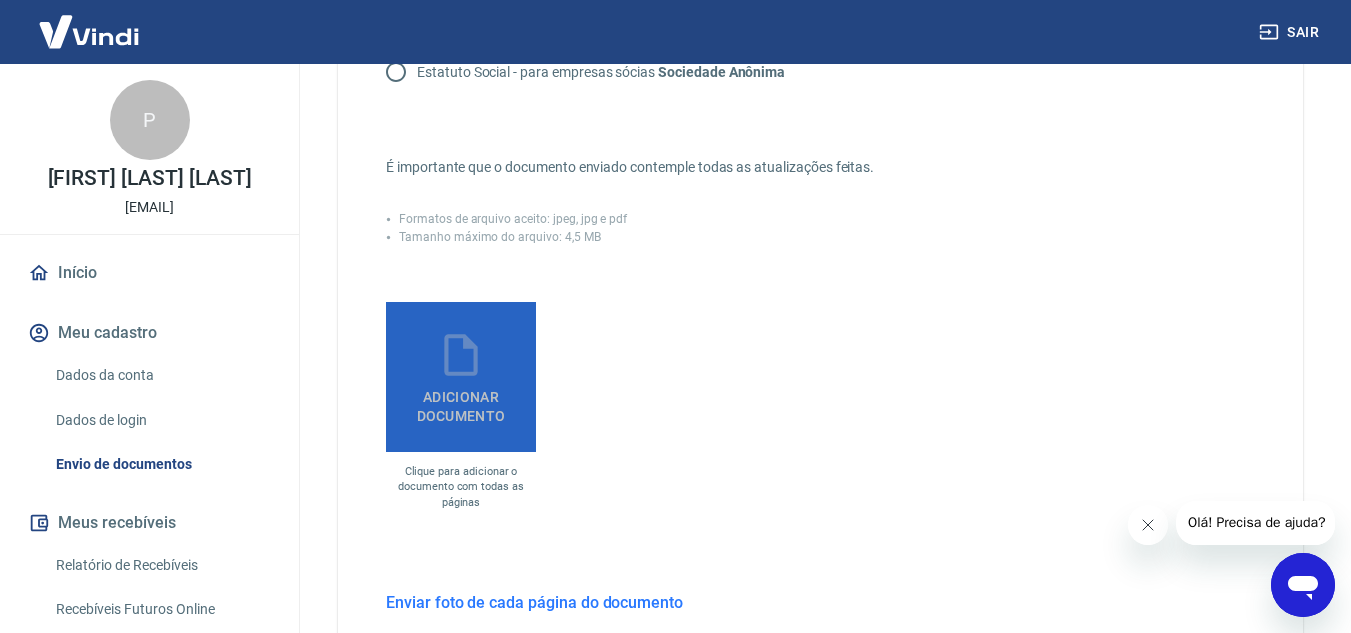click on "Adicionar documento" at bounding box center [461, 377] 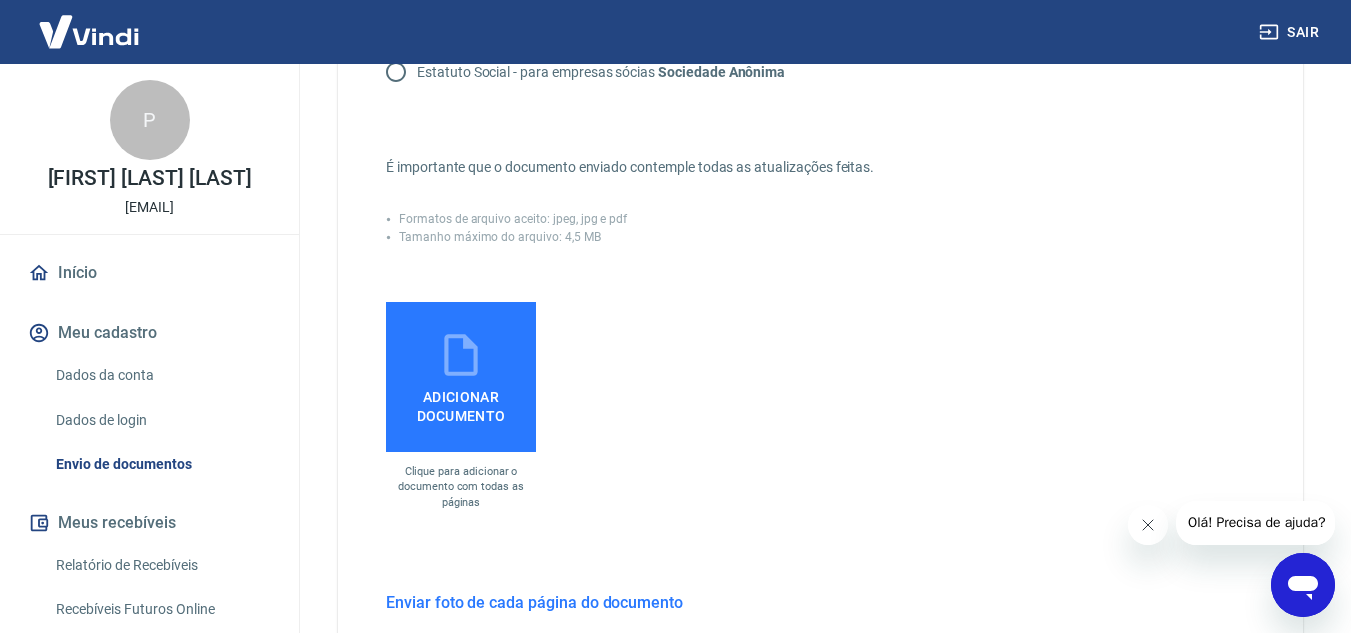 click 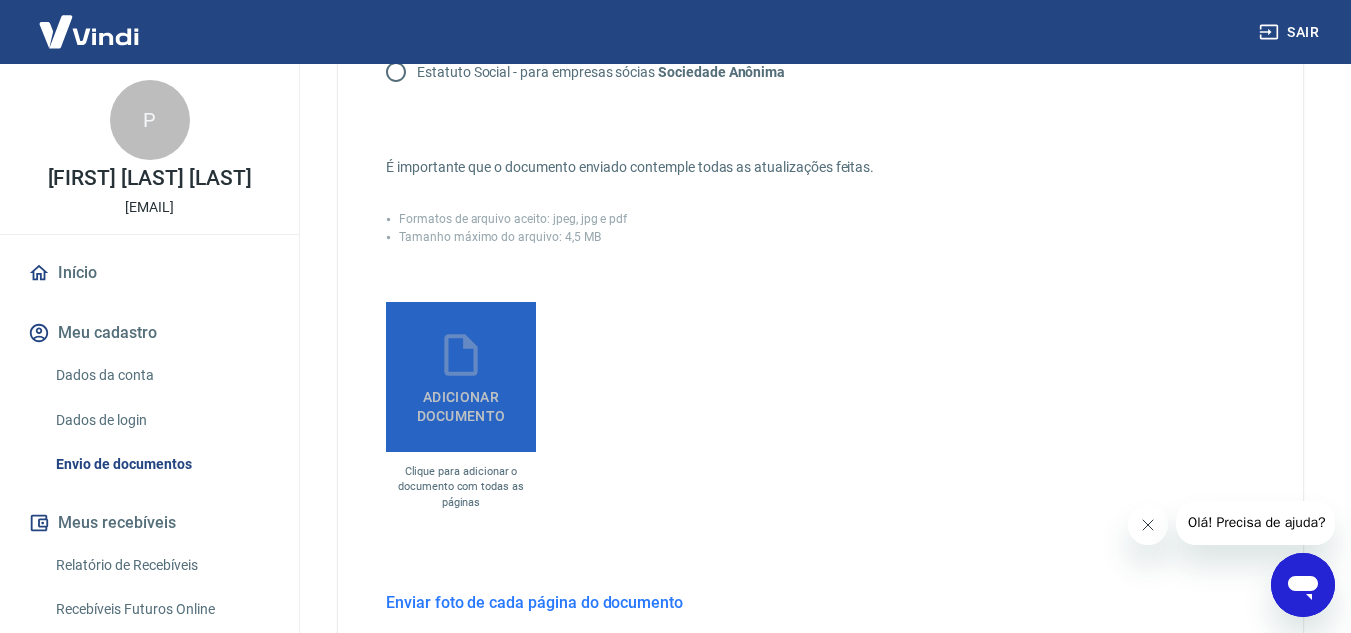 click on "Adicionar documento" at bounding box center [461, 377] 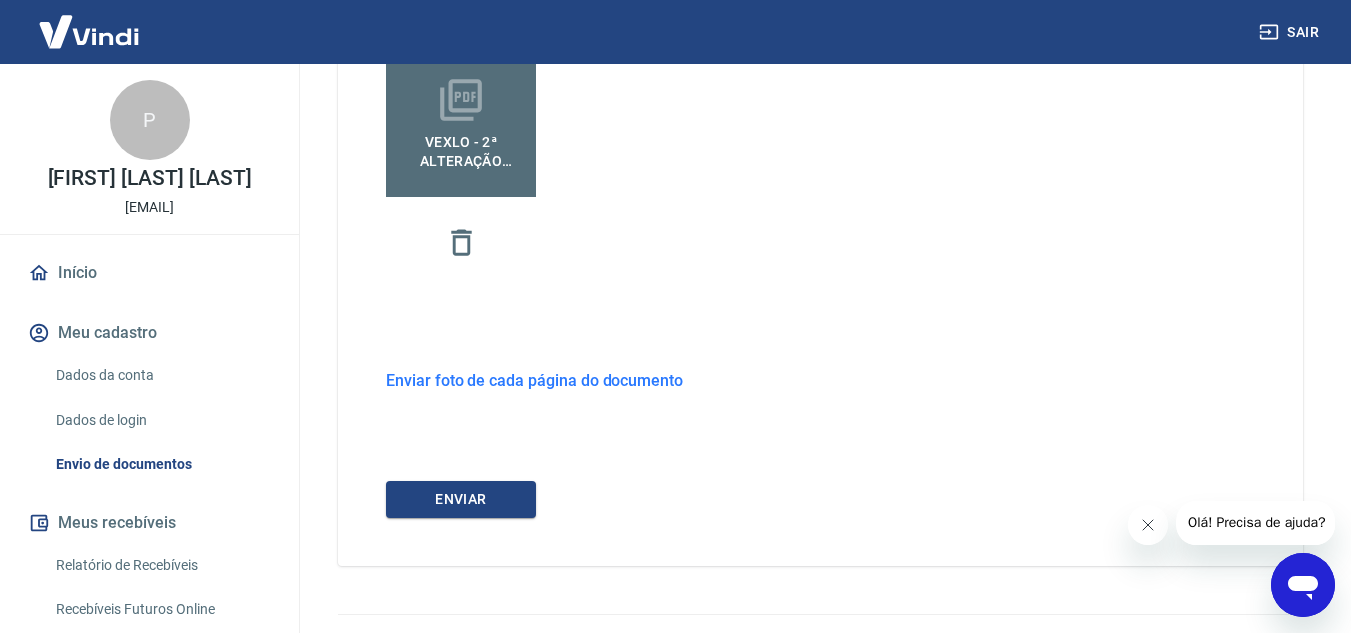 scroll, scrollTop: 754, scrollLeft: 0, axis: vertical 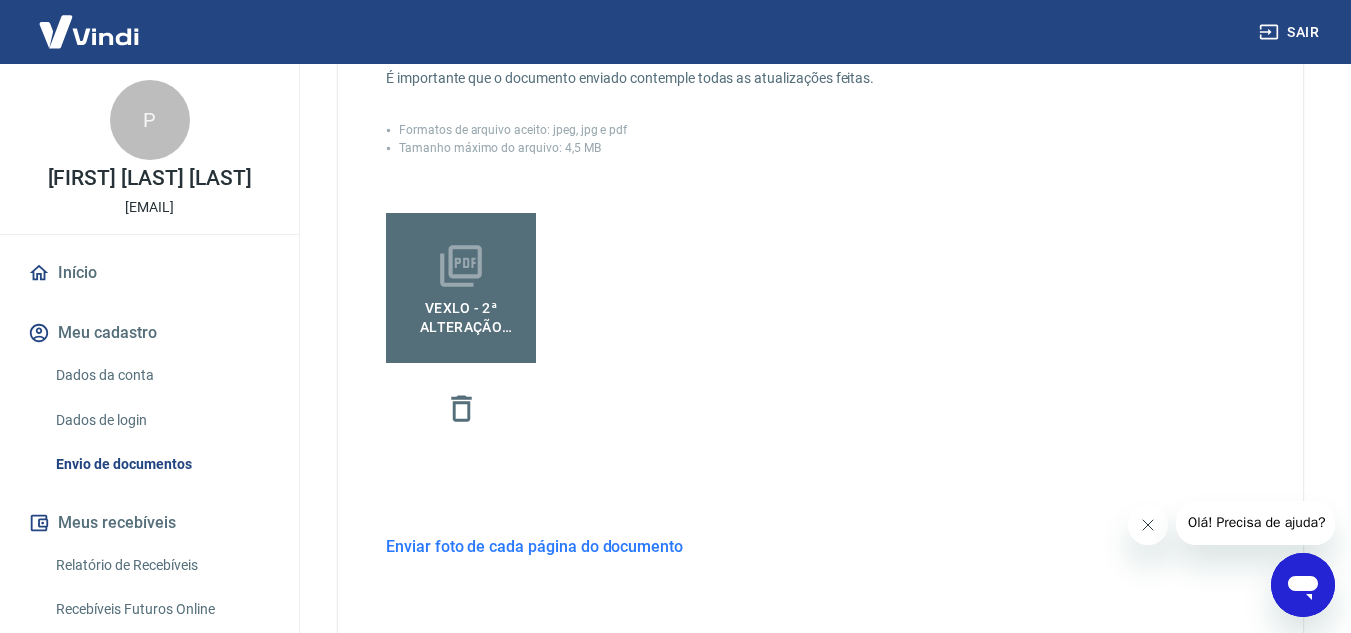 click on "VEXLO - 2ª ALTERAÇÃO CONTRATUAL - DEFERIDO.pdf" at bounding box center (696, 333) 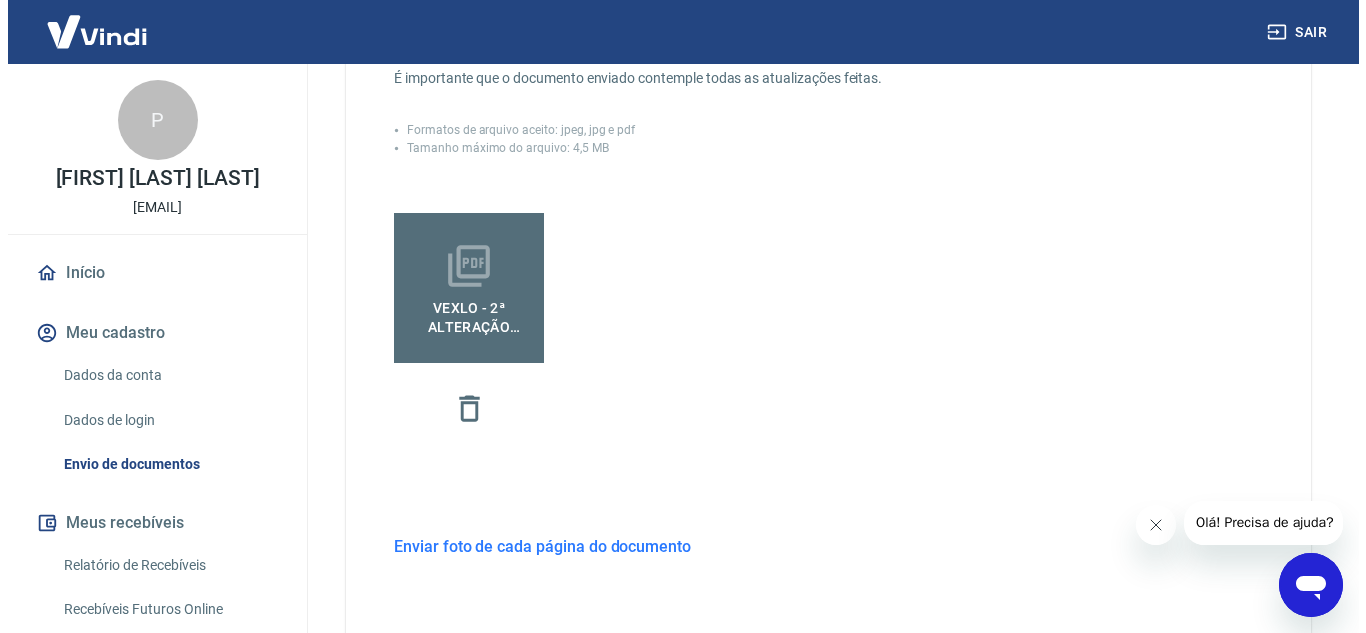 scroll, scrollTop: 754, scrollLeft: 0, axis: vertical 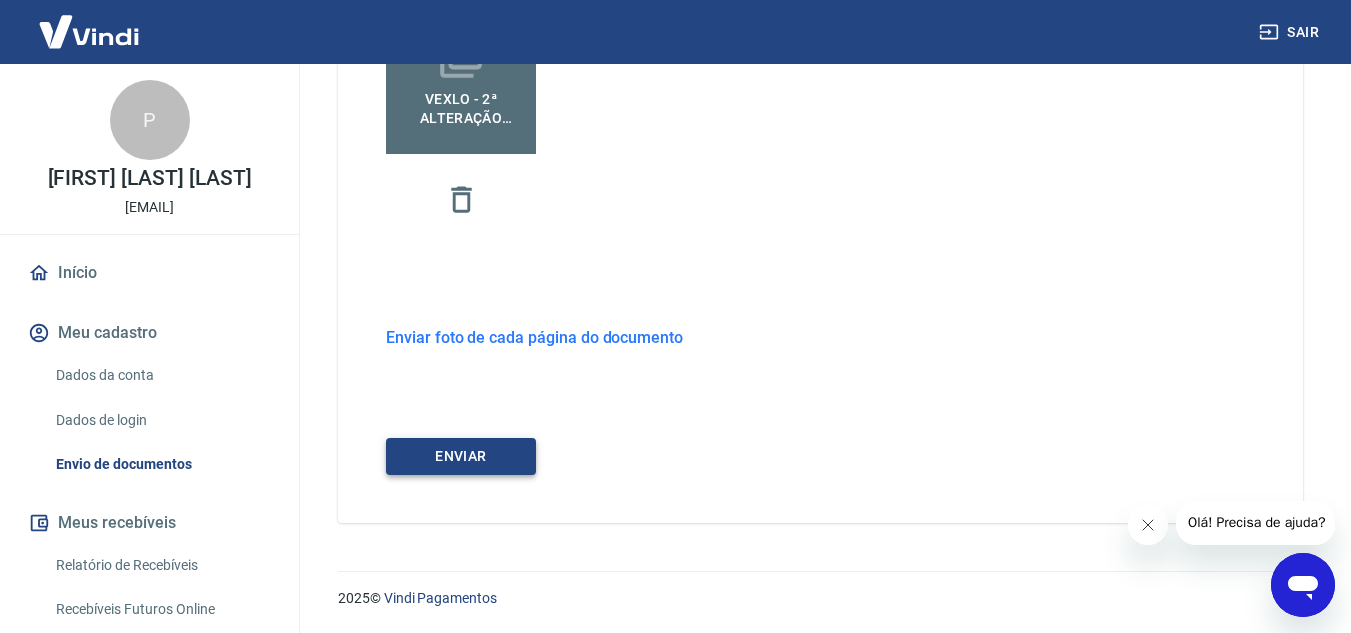 click on "ENVIAR" at bounding box center [461, 456] 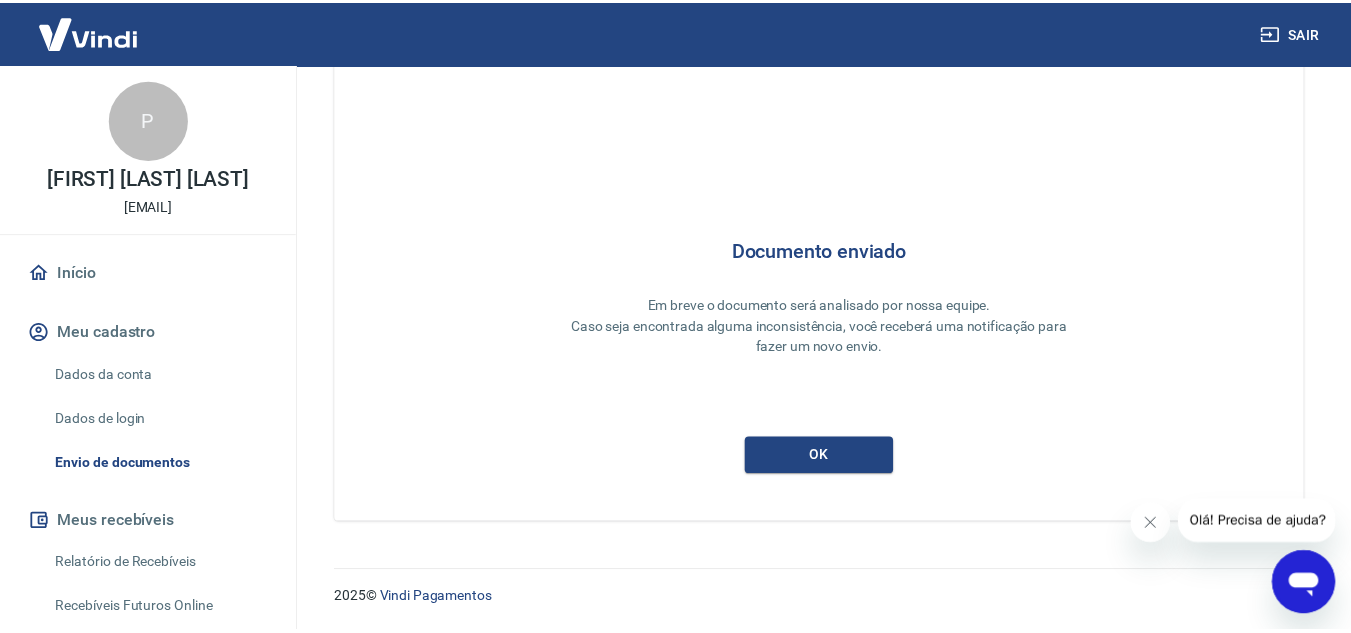 scroll, scrollTop: 61, scrollLeft: 0, axis: vertical 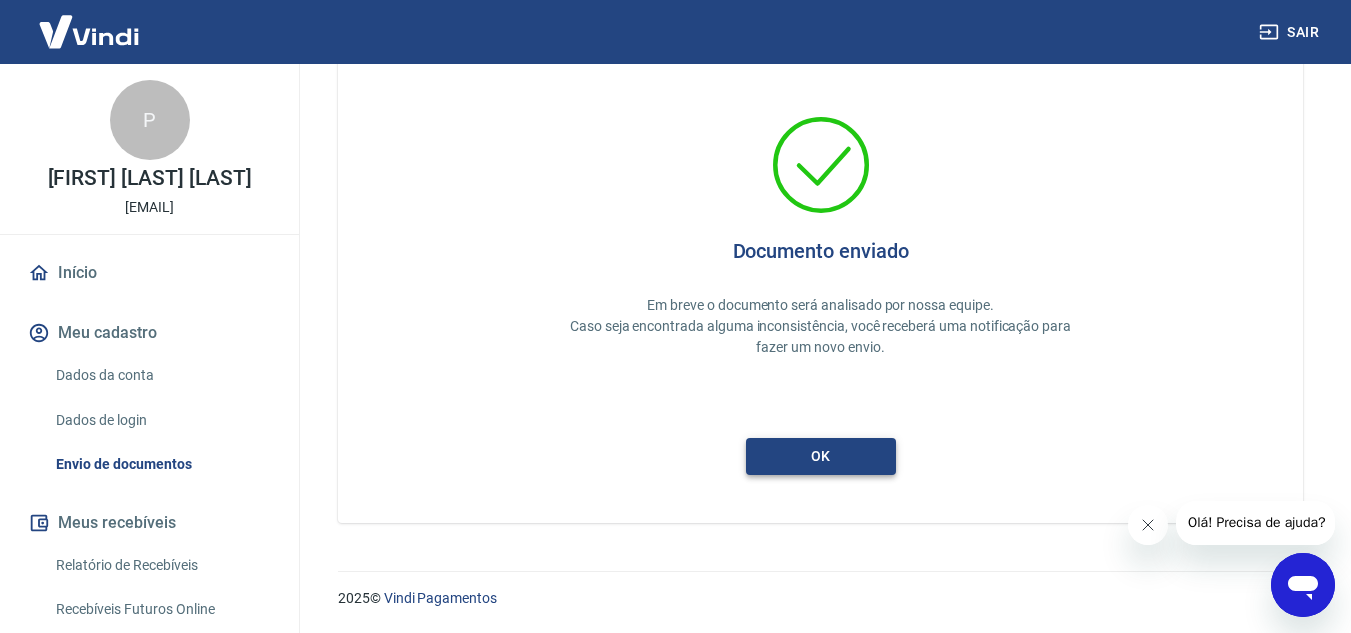 click on "ok" at bounding box center (821, 456) 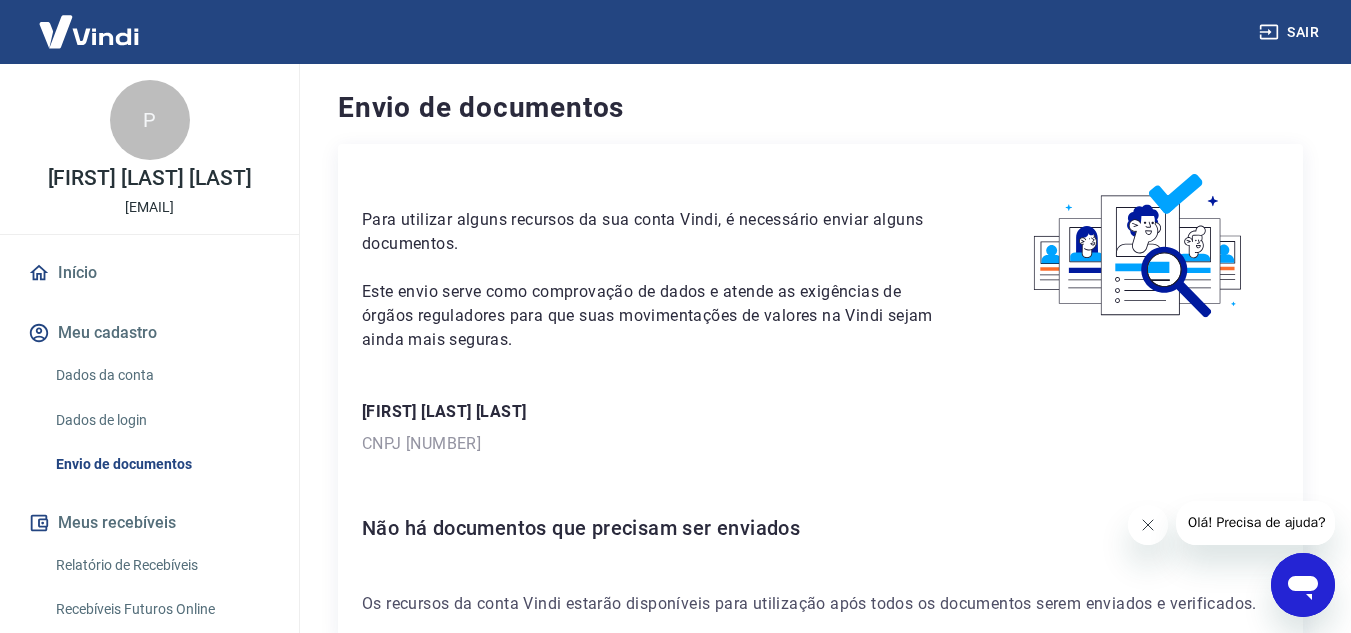 scroll, scrollTop: 117, scrollLeft: 0, axis: vertical 